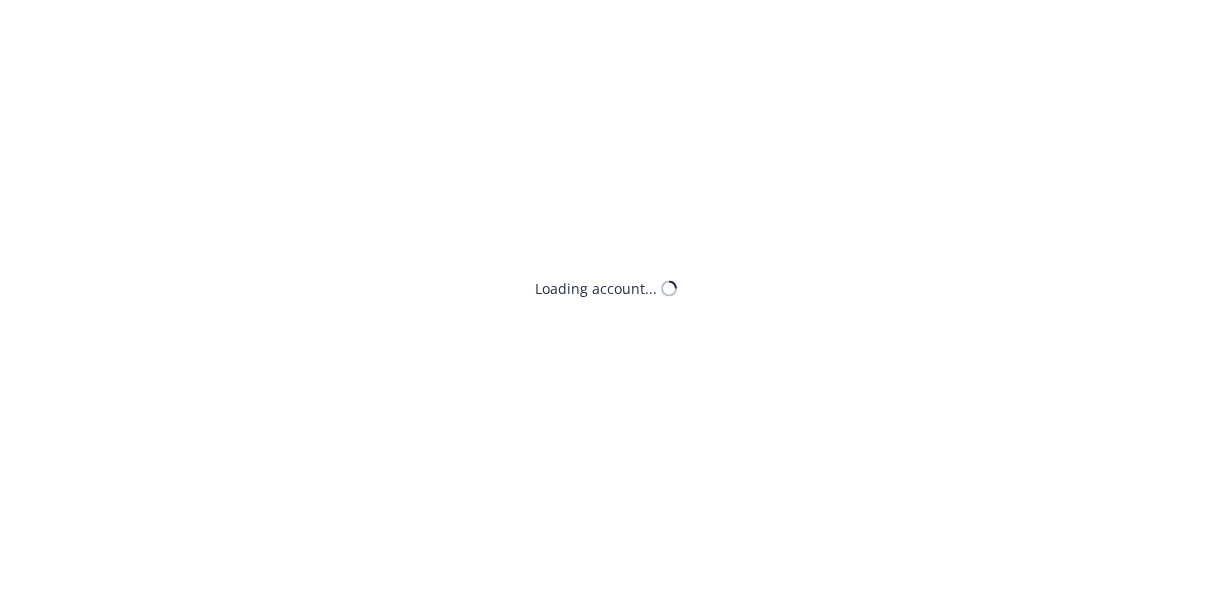 scroll, scrollTop: 0, scrollLeft: 0, axis: both 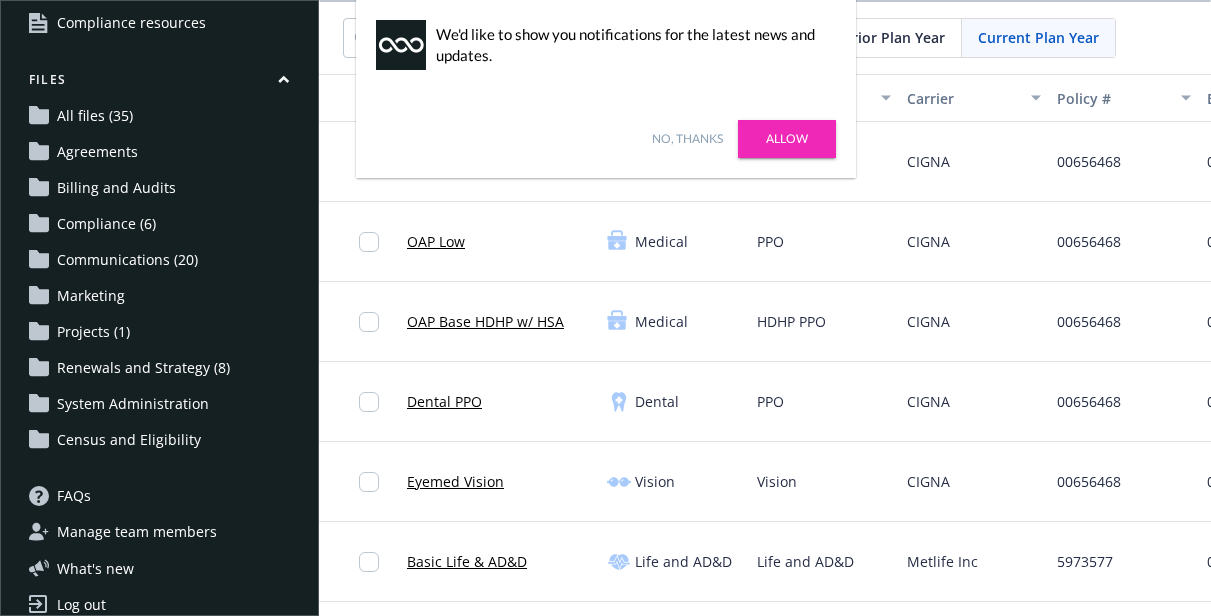 click on "No, thanks Allow" at bounding box center (606, 139) 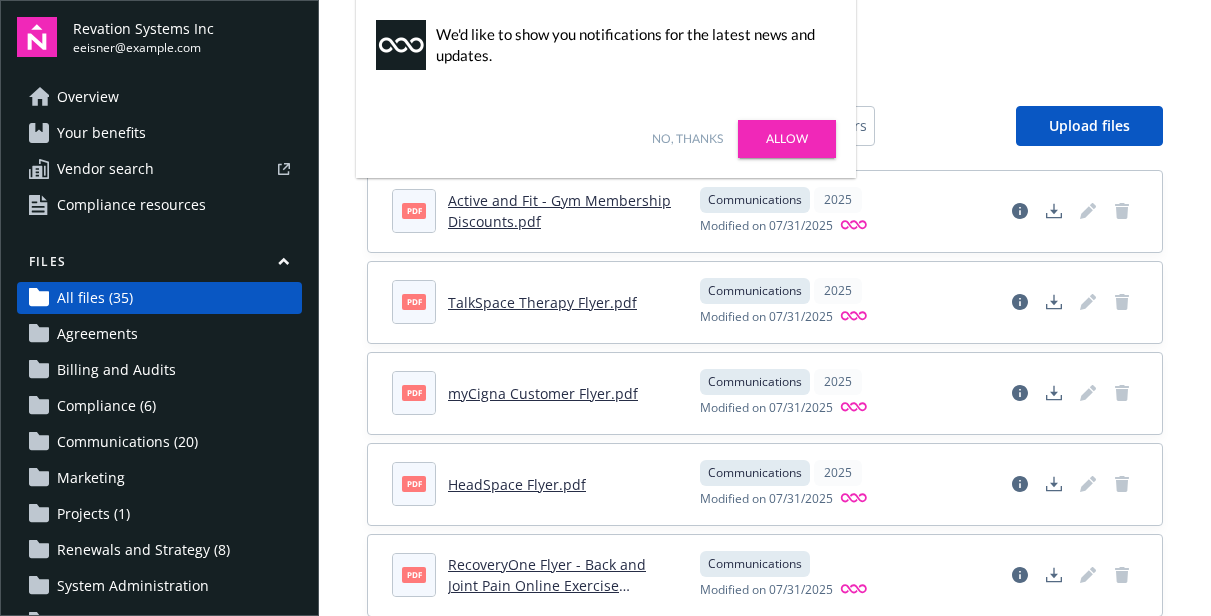 click on "No, thanks" at bounding box center (687, 139) 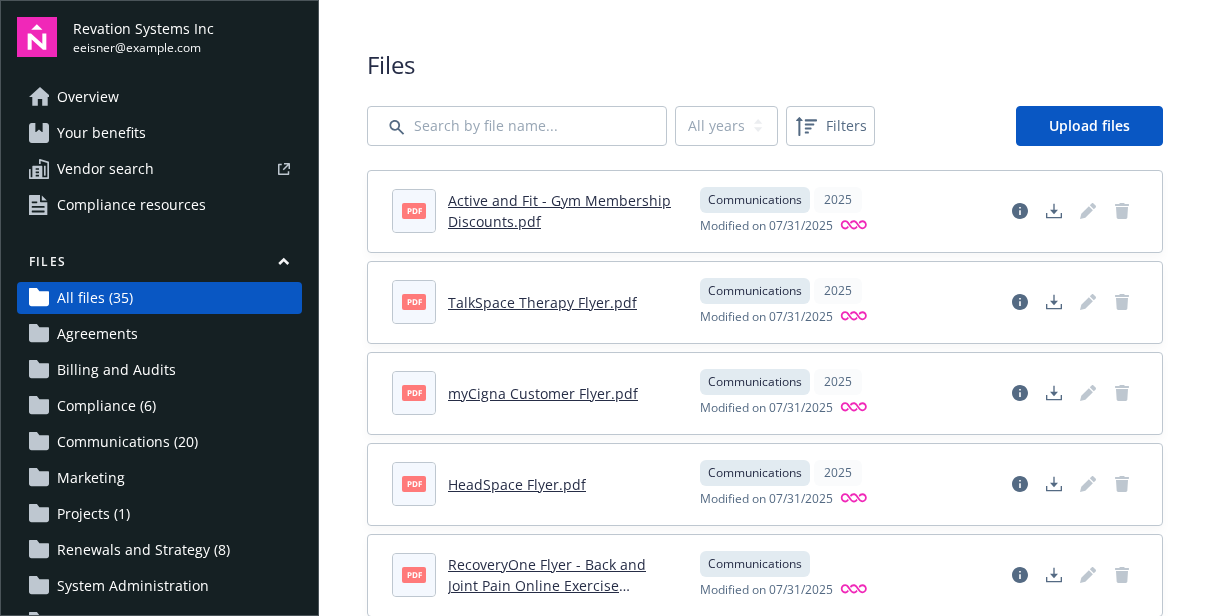 click on "Overview" at bounding box center [159, 97] 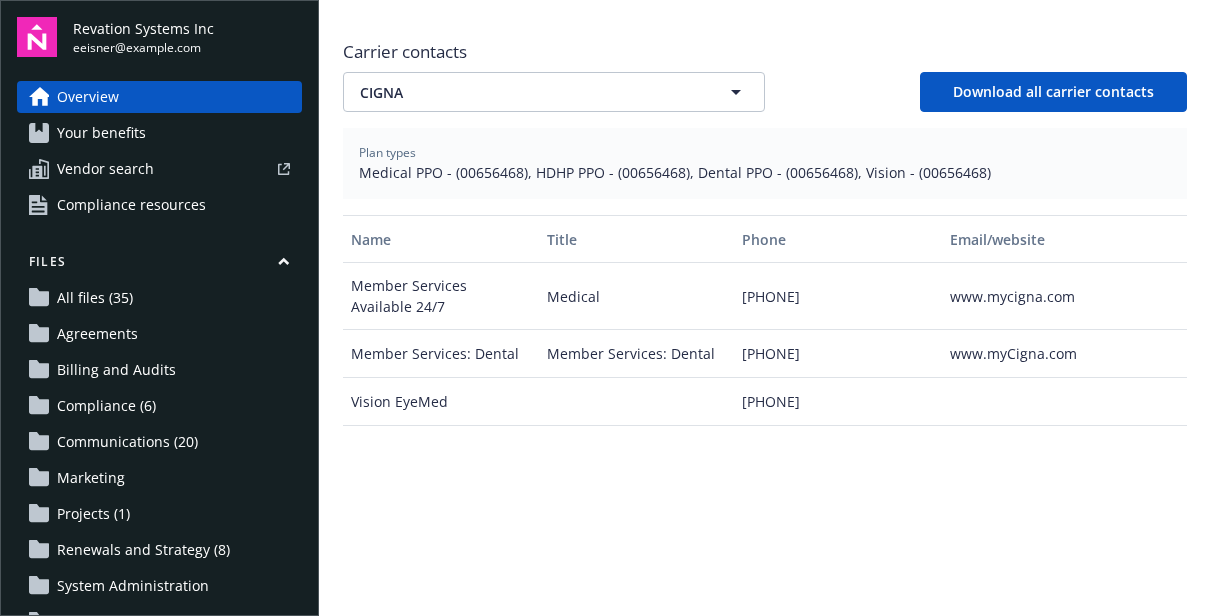 scroll, scrollTop: 698, scrollLeft: 0, axis: vertical 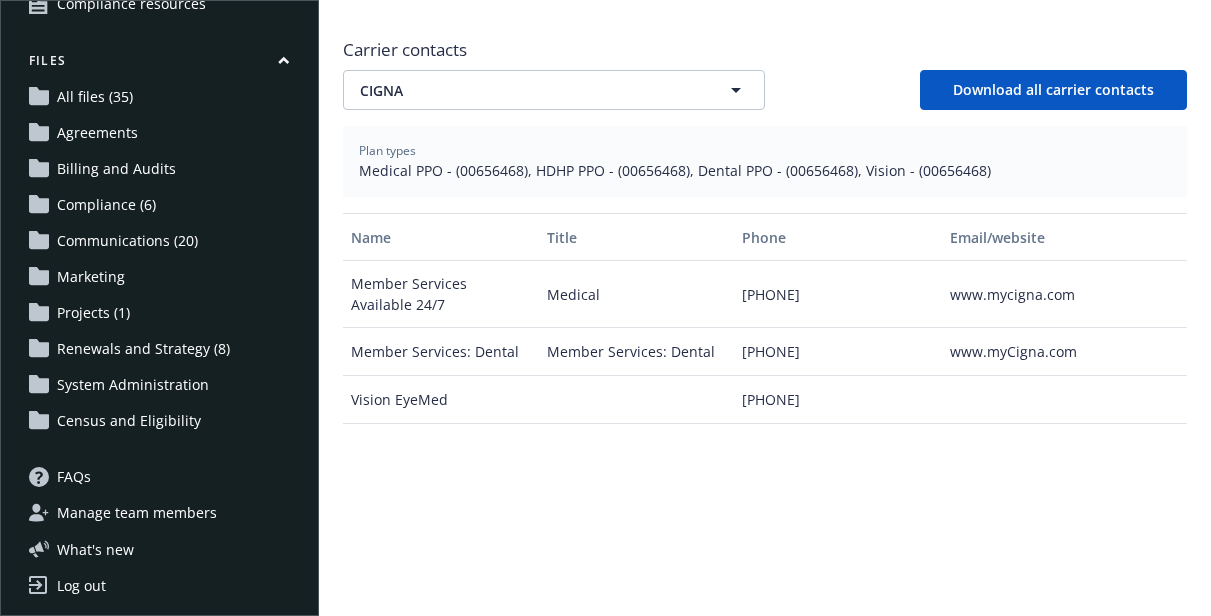 click on "Renewals and Strategy (8)" at bounding box center [143, 349] 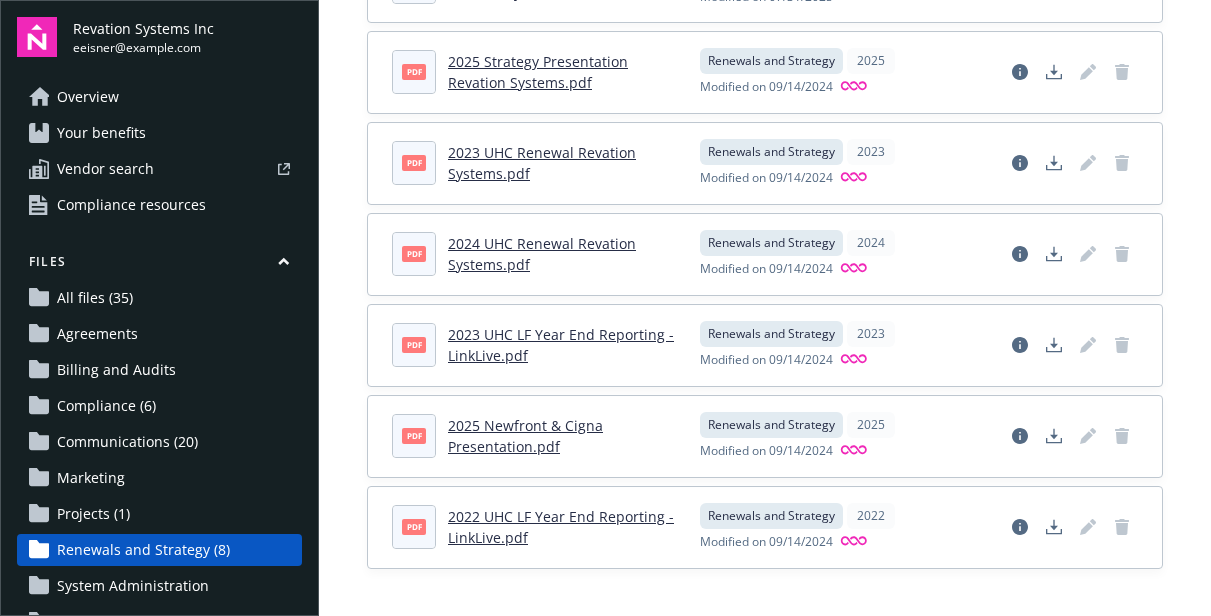 scroll, scrollTop: 317, scrollLeft: 0, axis: vertical 